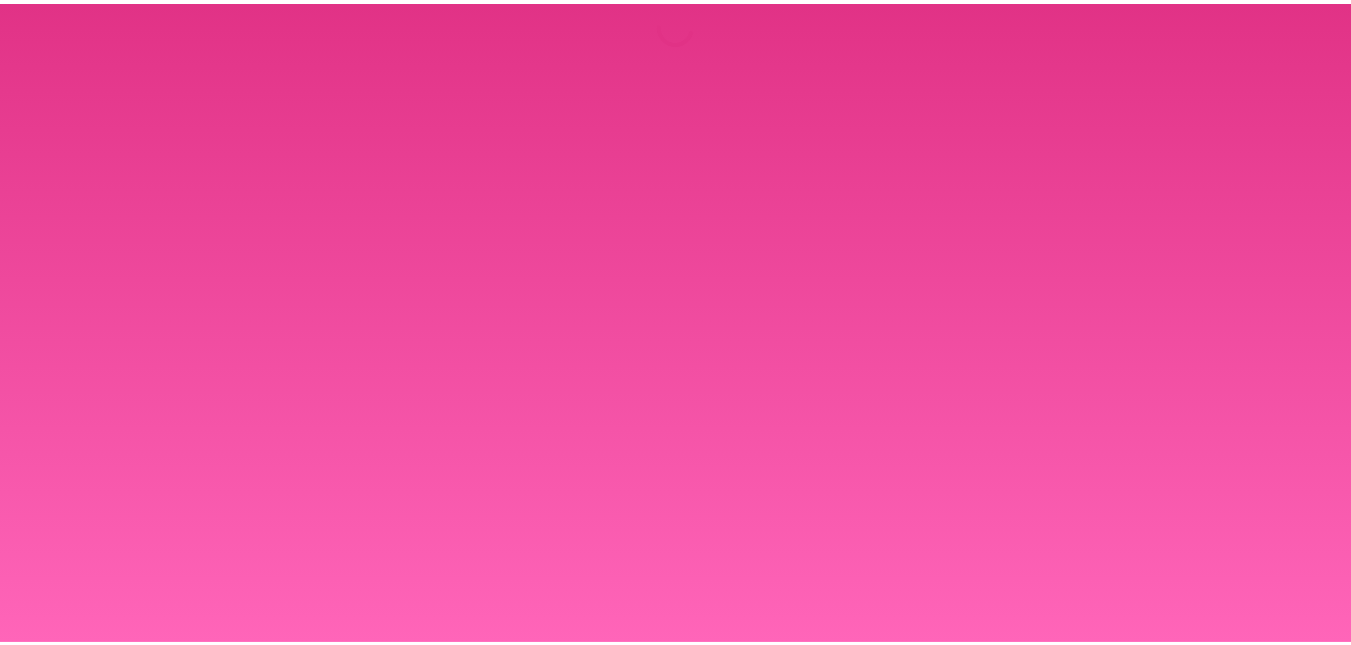 scroll, scrollTop: 0, scrollLeft: 0, axis: both 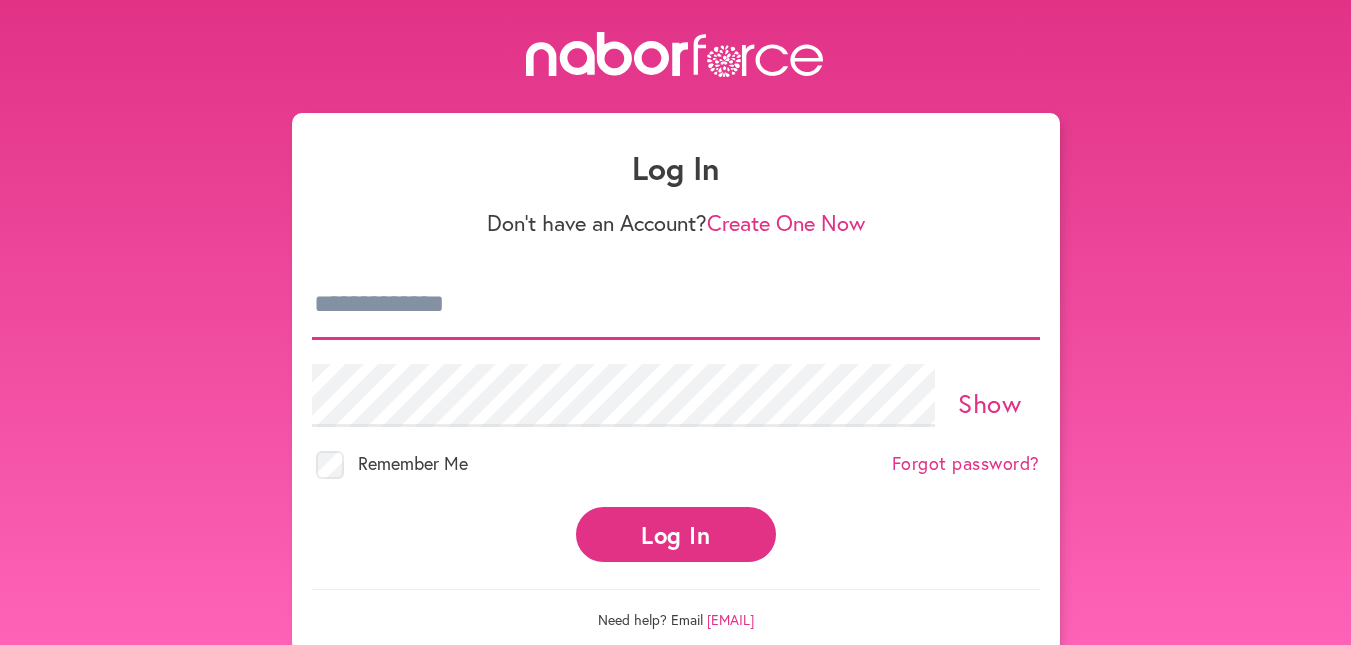 type on "**********" 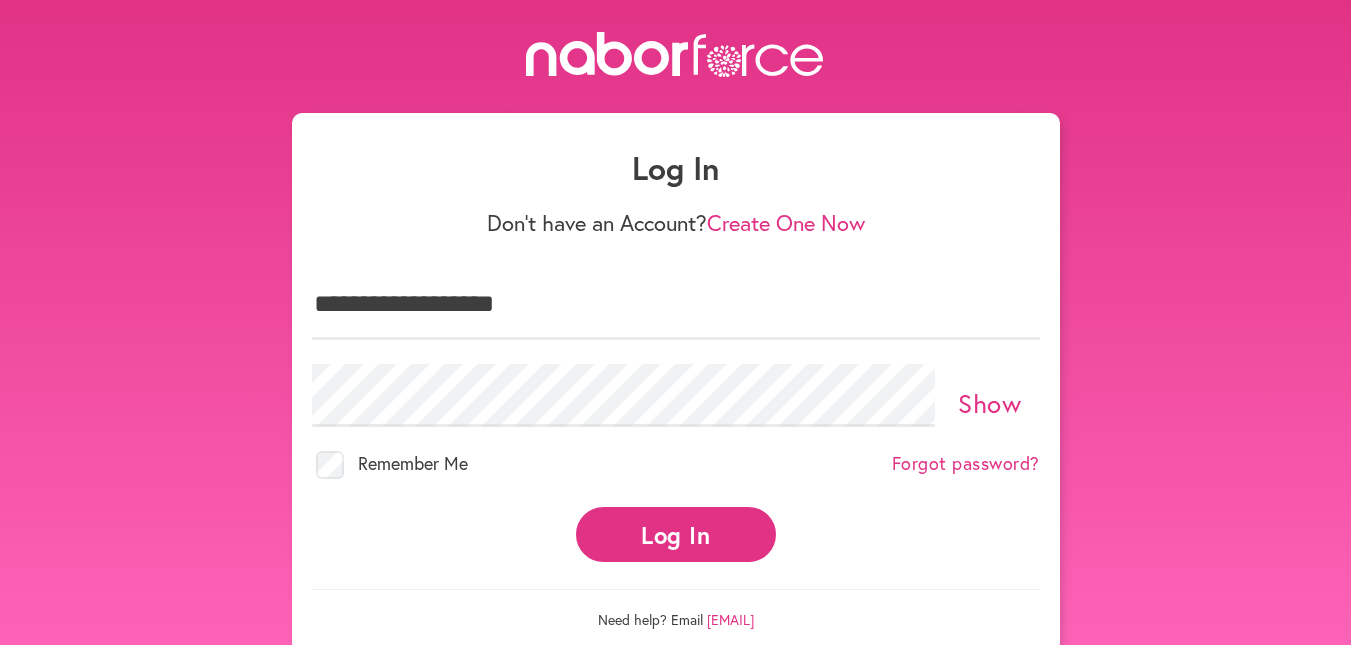 click on "Log In" at bounding box center [676, 534] 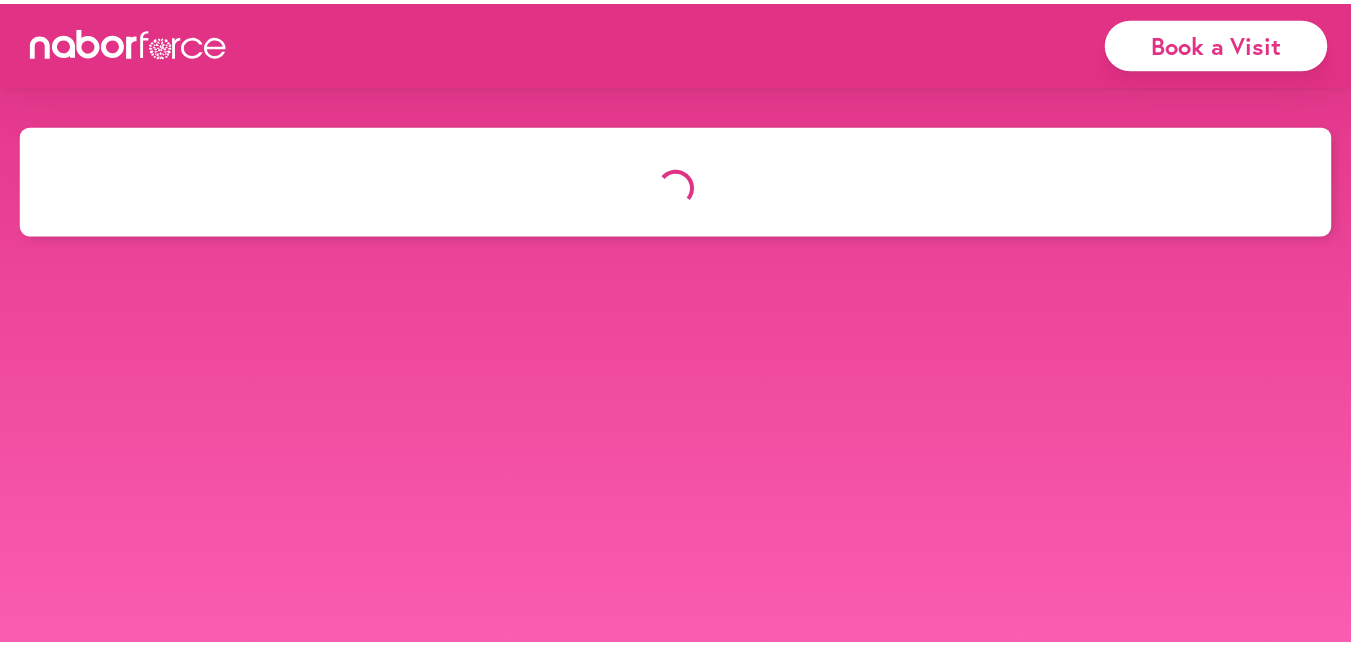 scroll, scrollTop: 0, scrollLeft: 0, axis: both 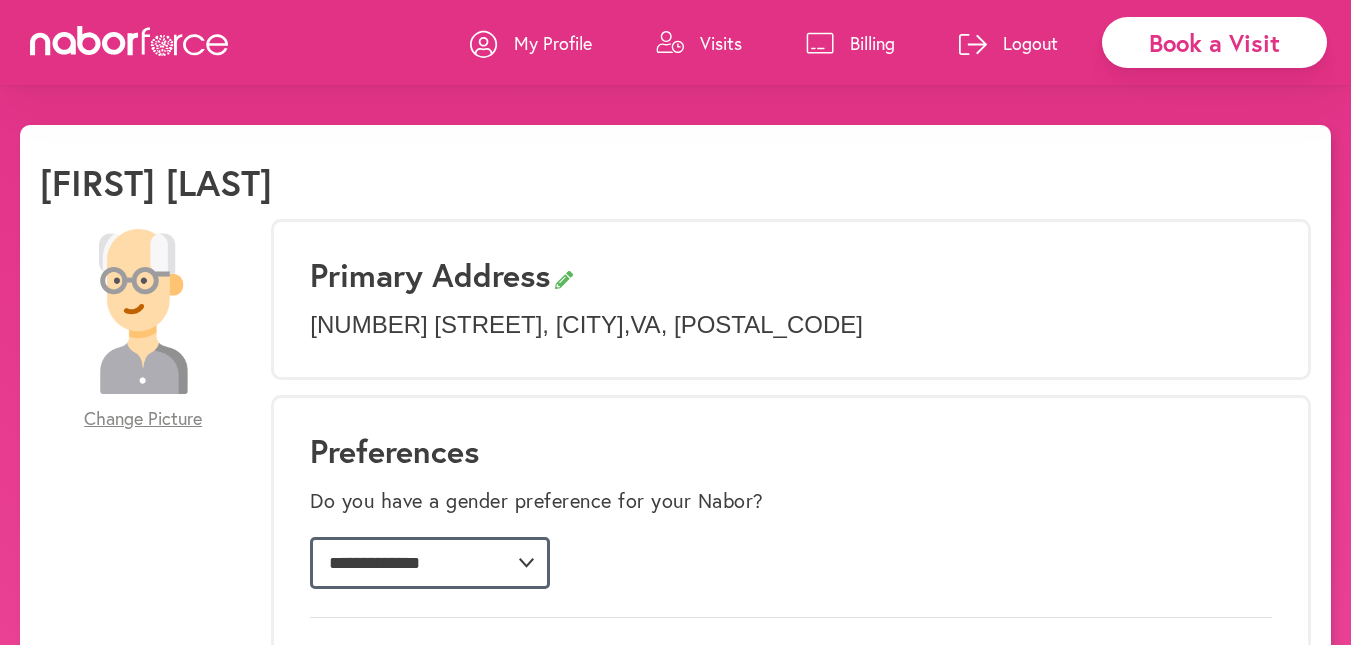 click on "**********" at bounding box center [430, 563] 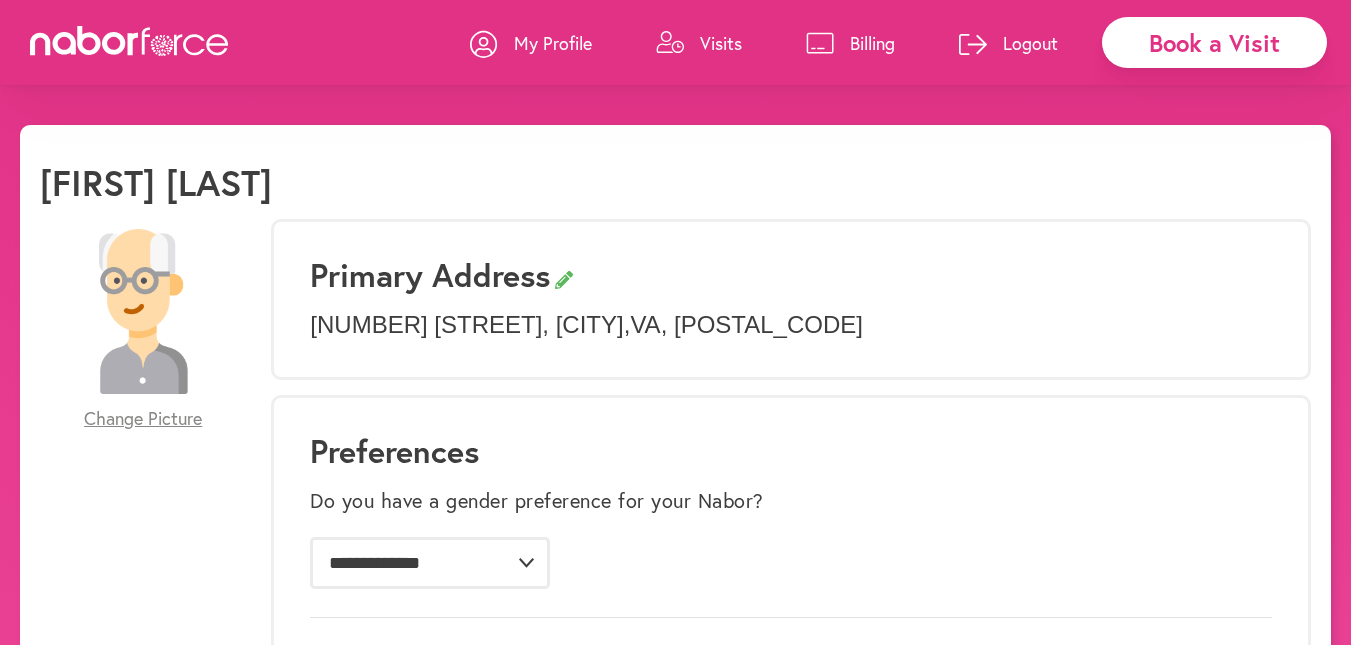 click on "Primary Address [NUMBER] [STREET] ,   [CITY] ,  [STATE] ,   [POSTAL_CODE]" at bounding box center [791, 299] 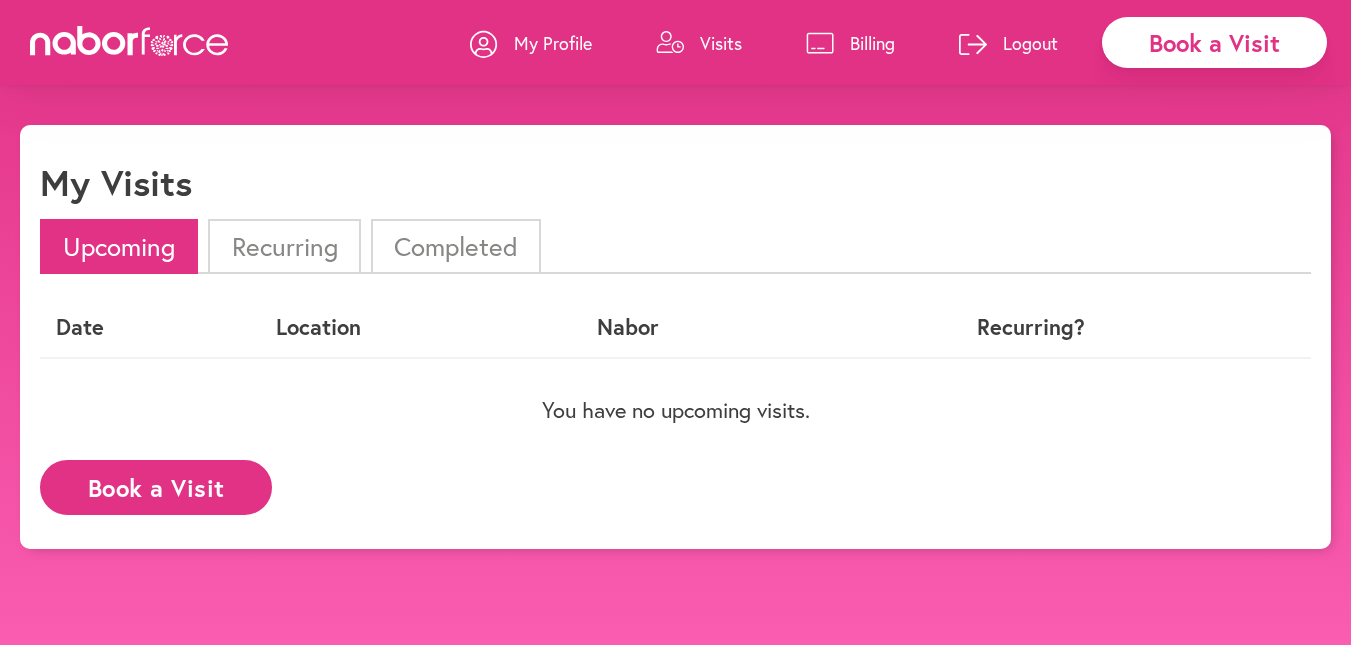 click on "Book a Visit" at bounding box center [156, 487] 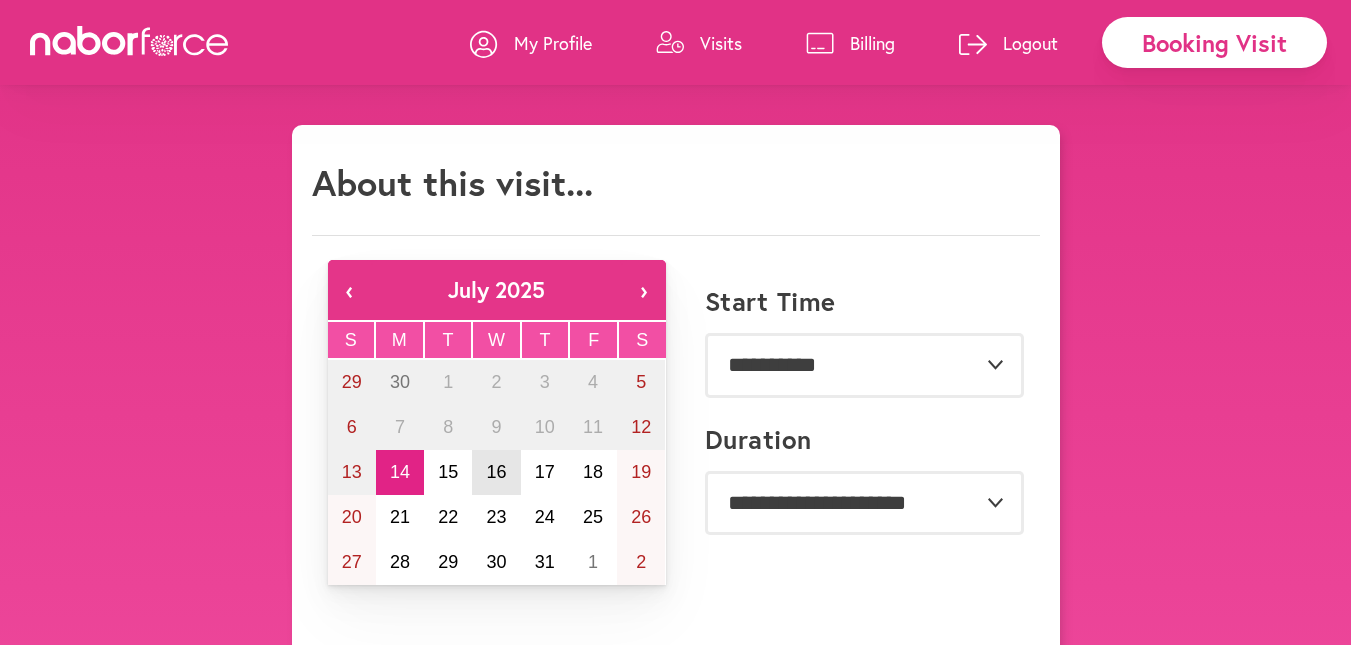 click on "16" at bounding box center [496, 472] 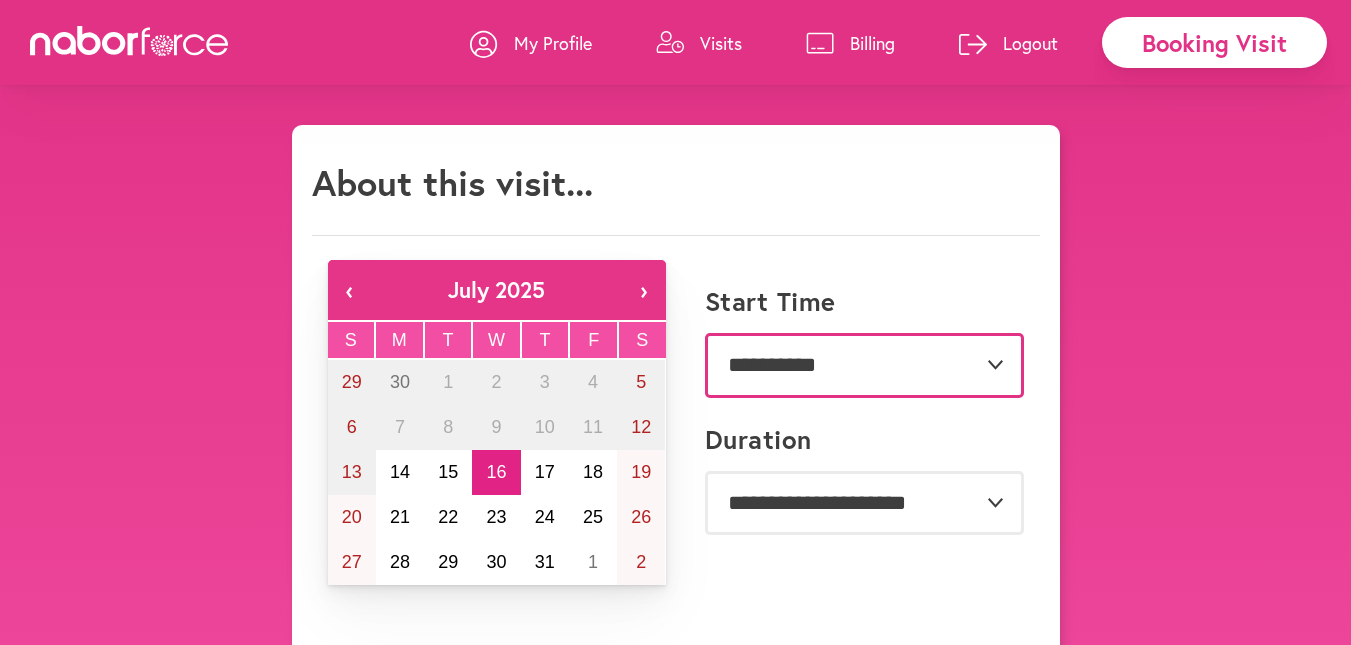 click on "**********" at bounding box center (864, 365) 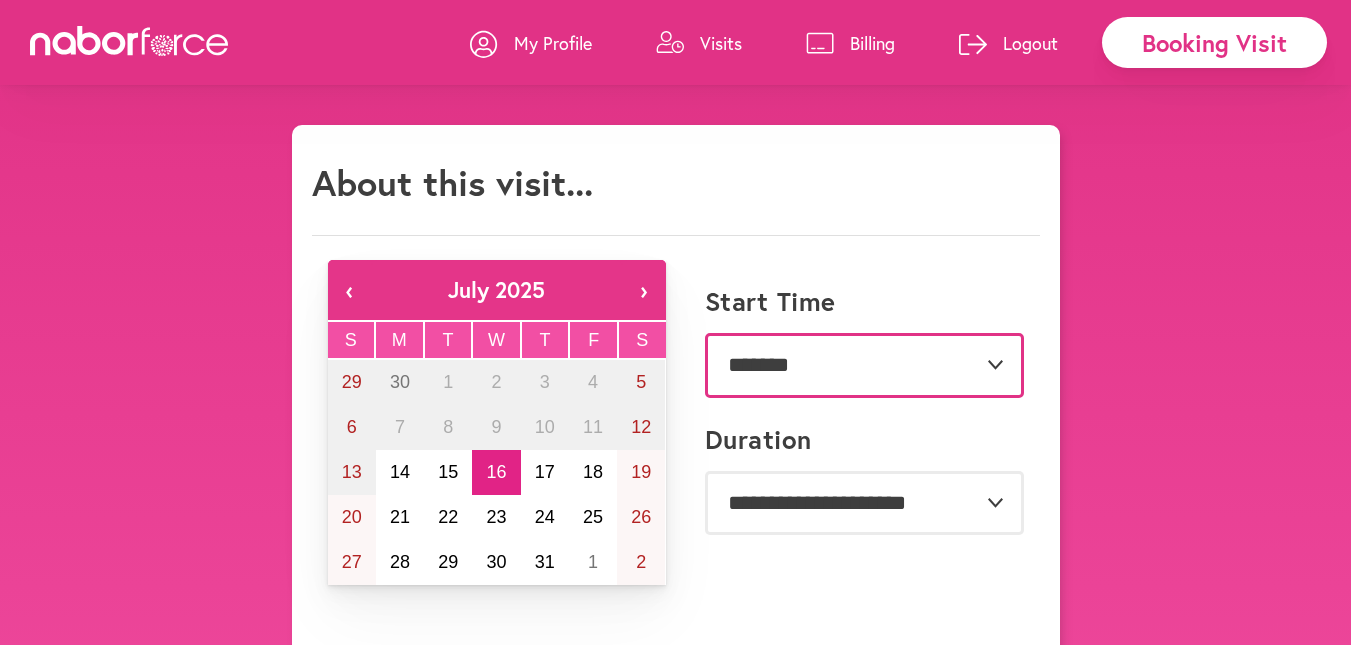 click on "**********" at bounding box center (864, 365) 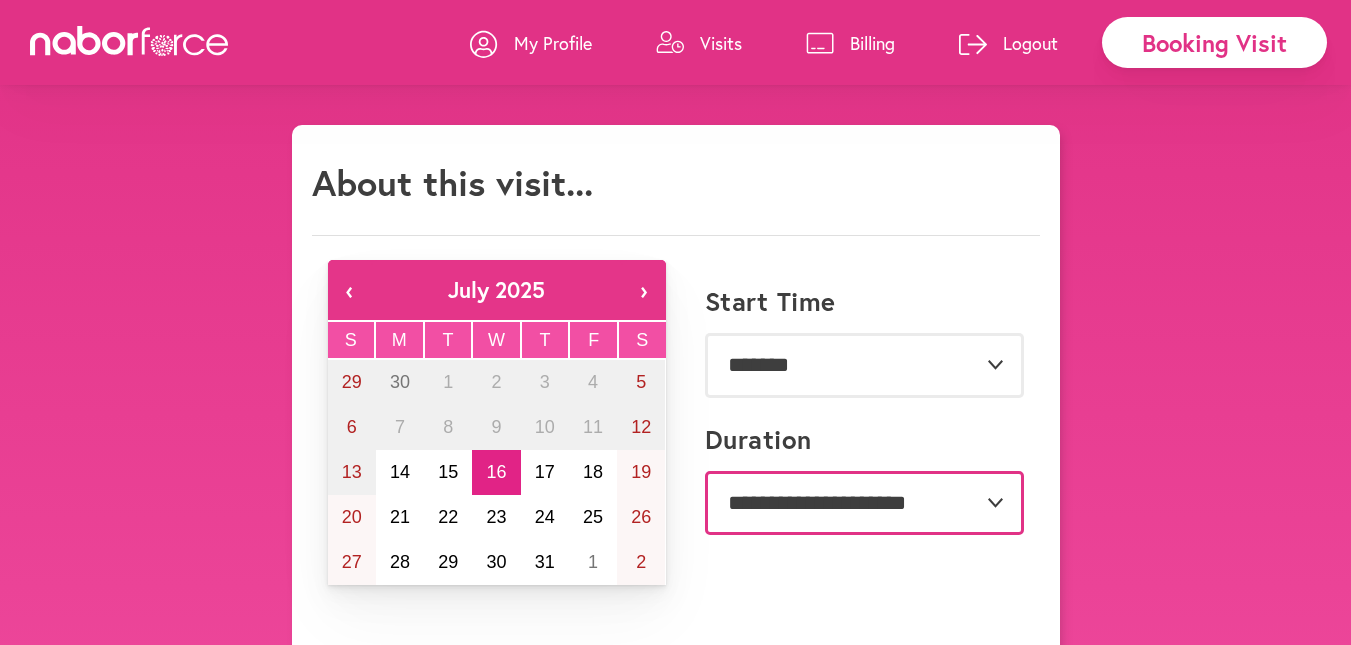 click on "**********" at bounding box center (864, 503) 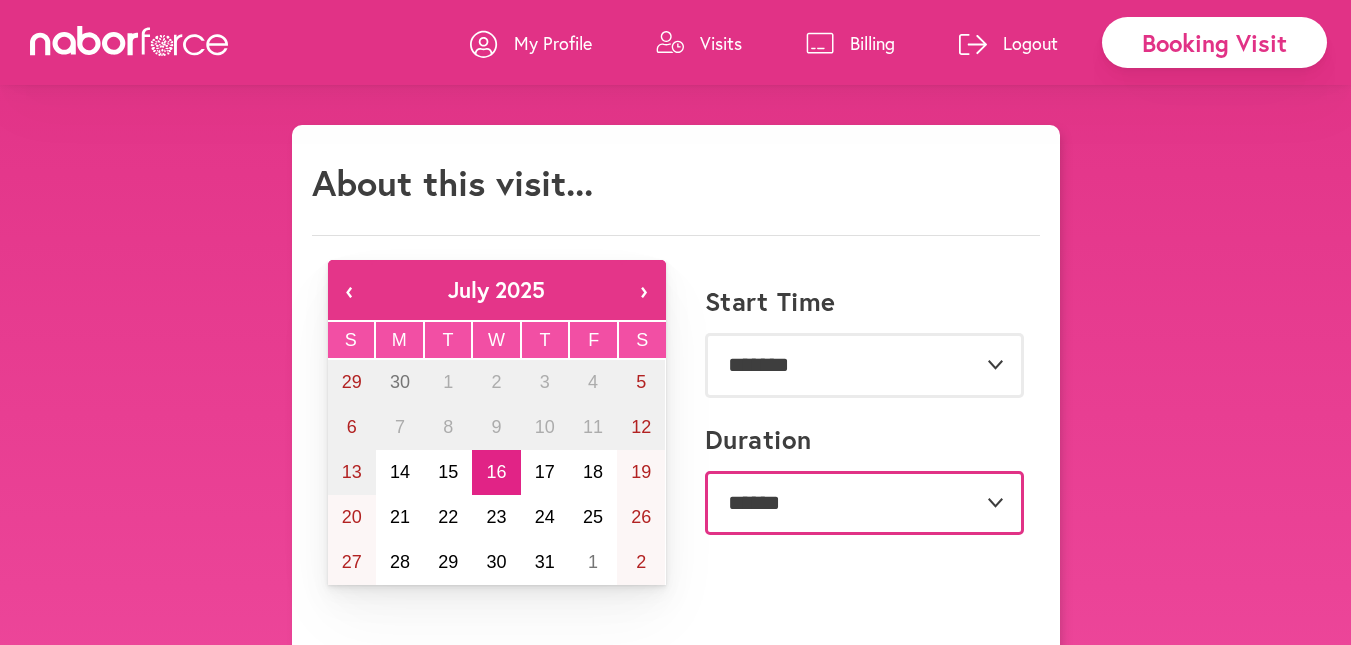 click on "**********" at bounding box center (864, 503) 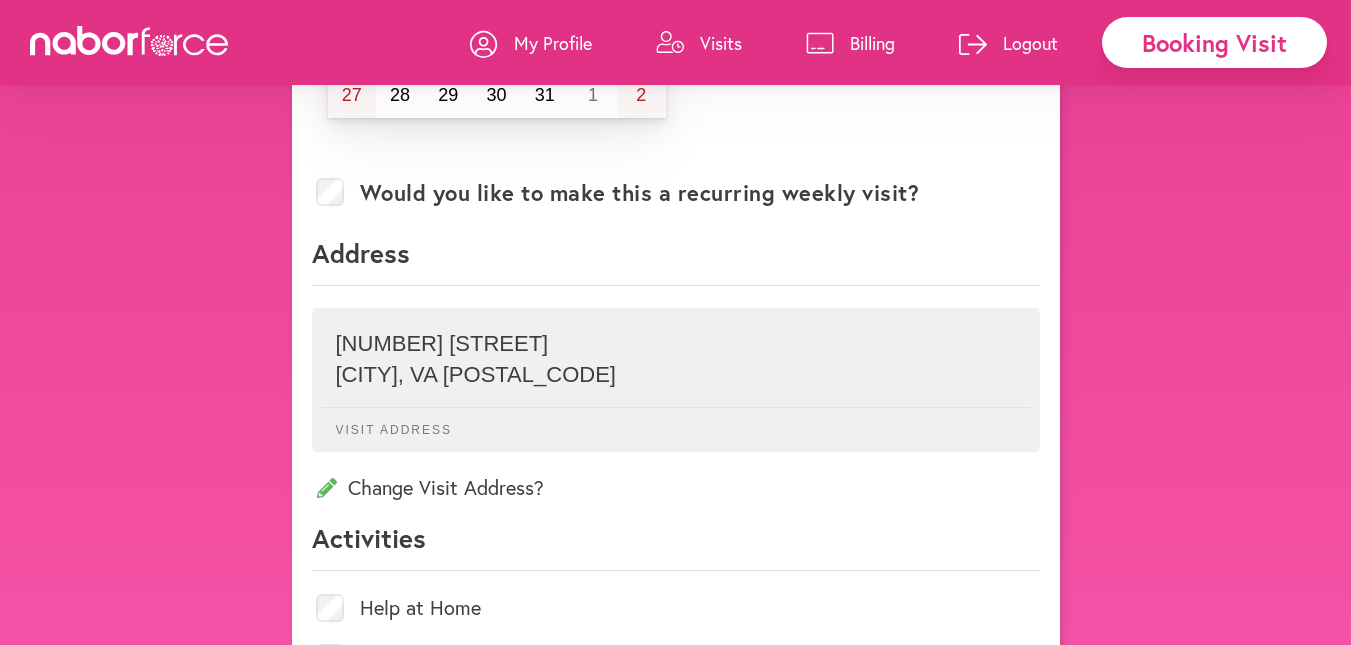 scroll, scrollTop: 542, scrollLeft: 0, axis: vertical 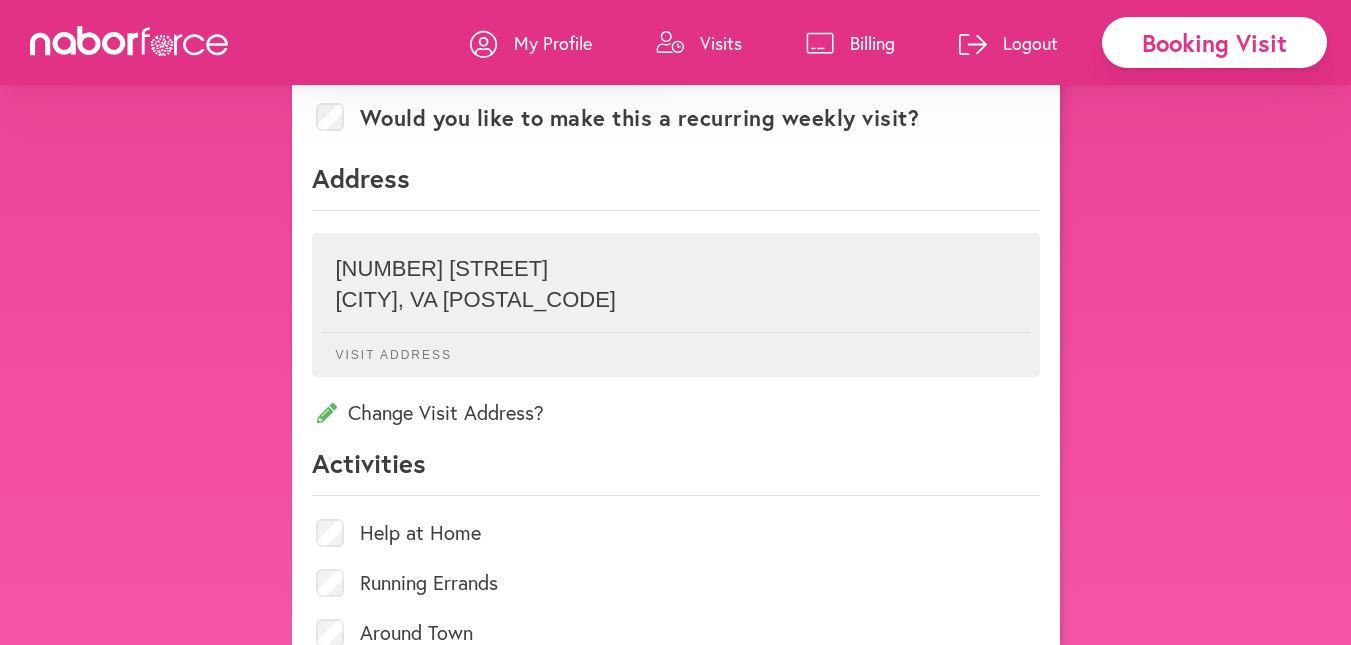click on "Change Visit Address?" at bounding box center (676, 412) 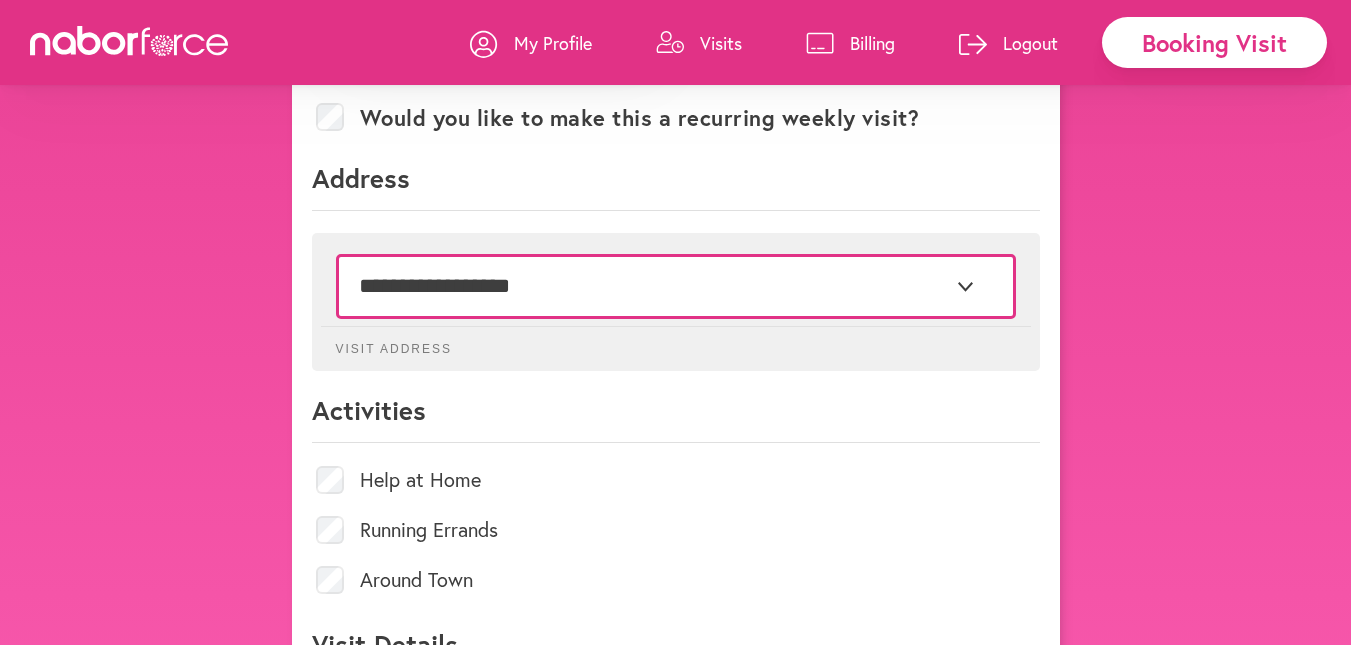 click on "[CREDIT_CARD]" at bounding box center (676, 286) 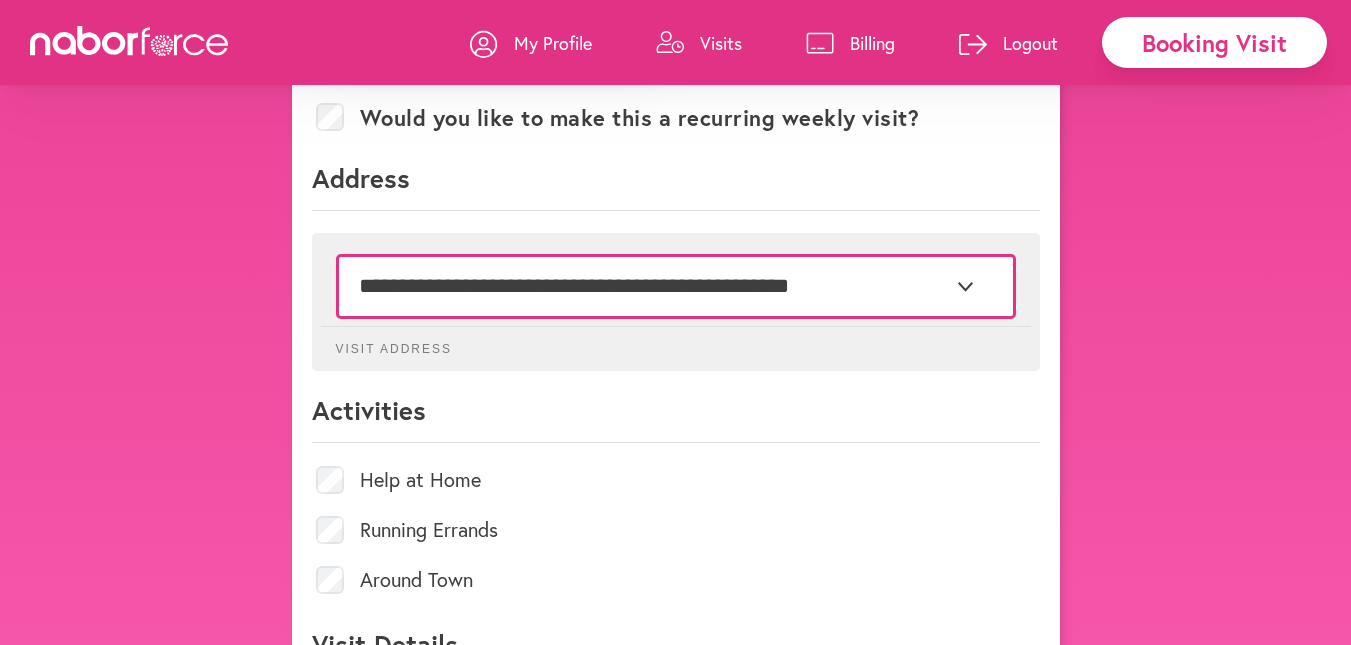 click on "[CREDIT_CARD]" at bounding box center [676, 286] 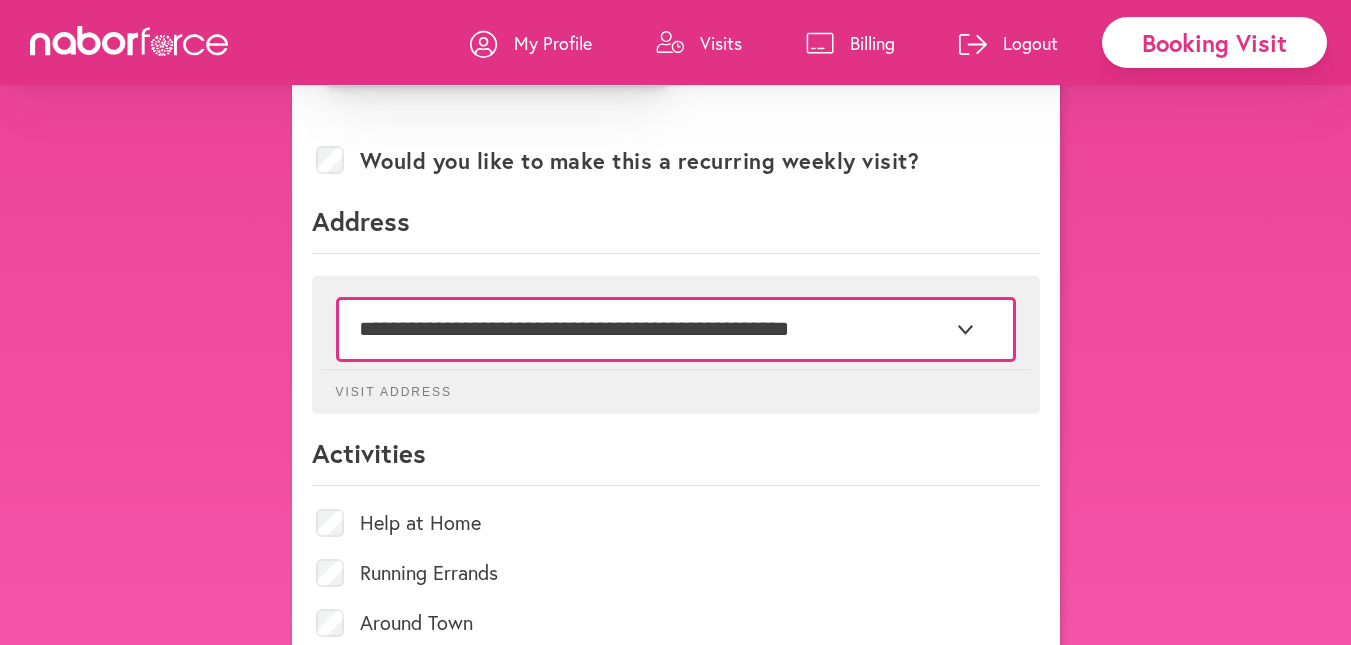 scroll, scrollTop: 653, scrollLeft: 0, axis: vertical 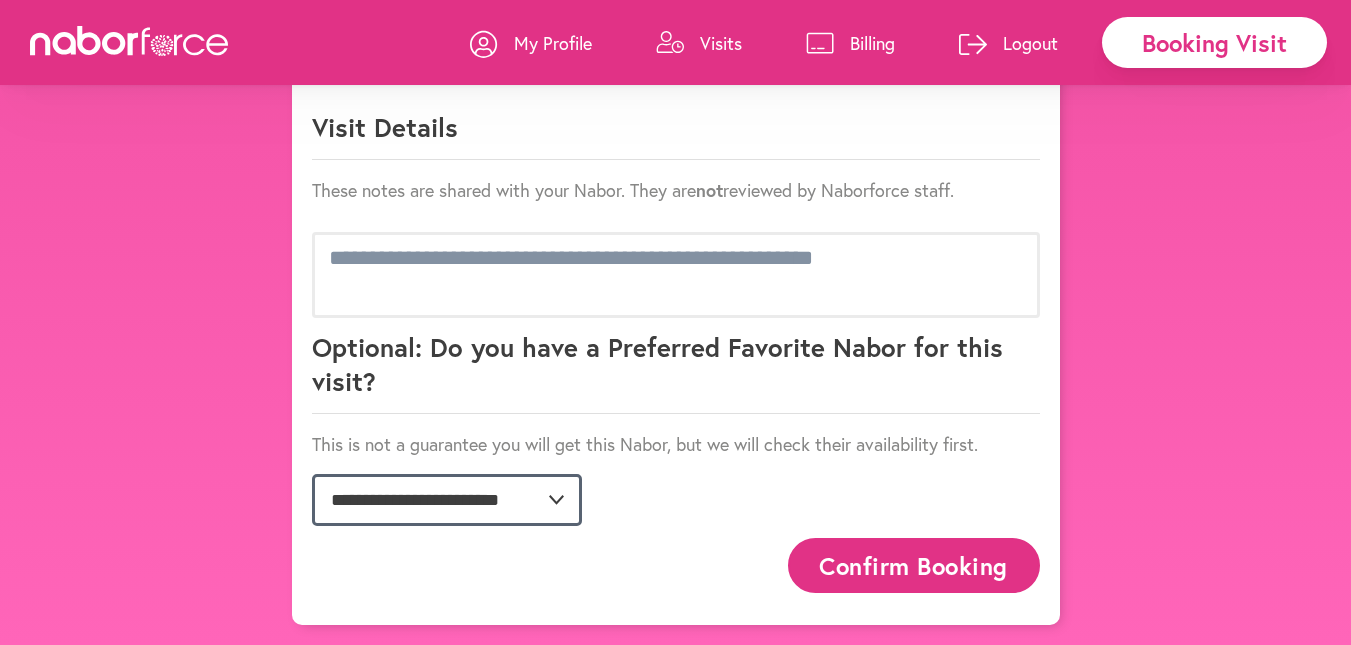 click on "**********" 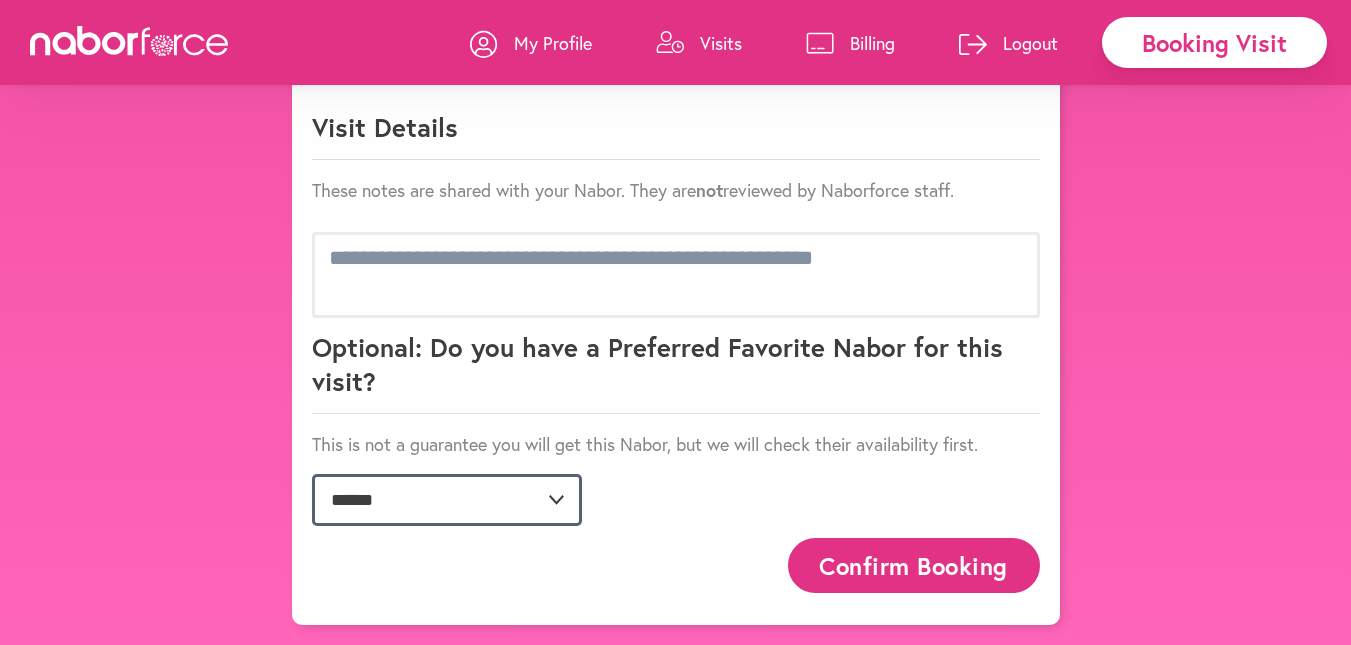 click on "**********" 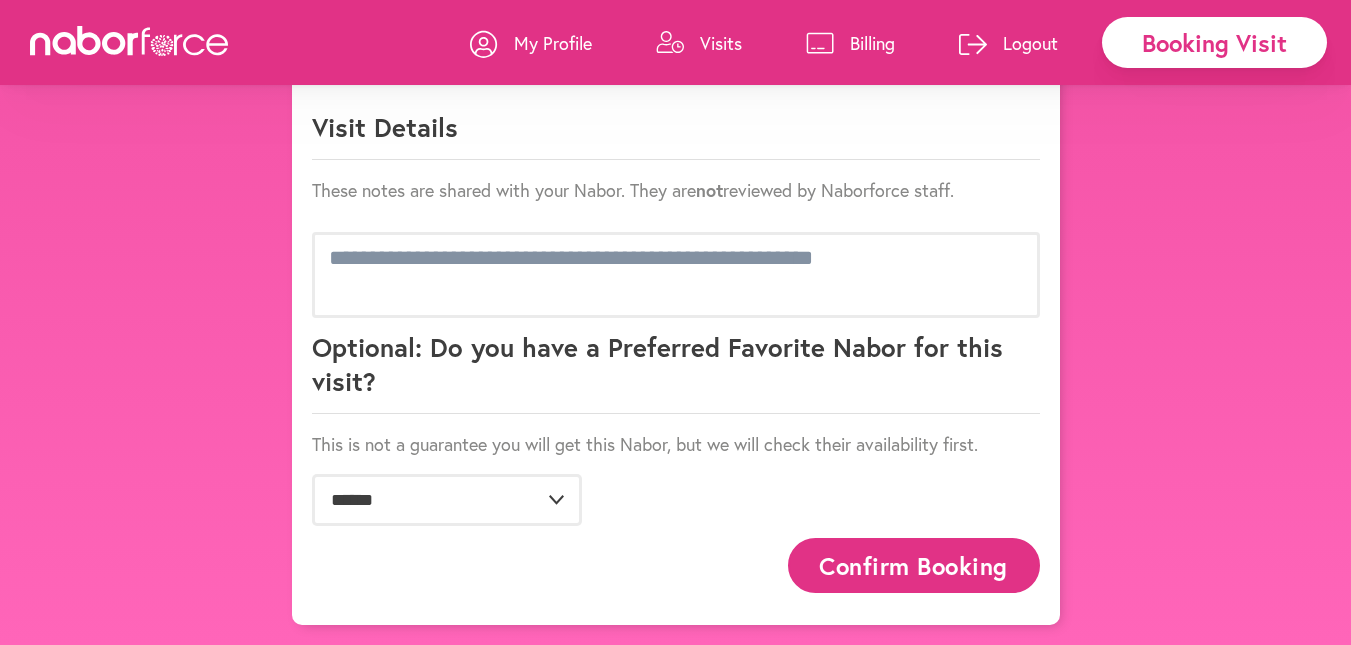 click on "Confirm Booking" at bounding box center (914, 565) 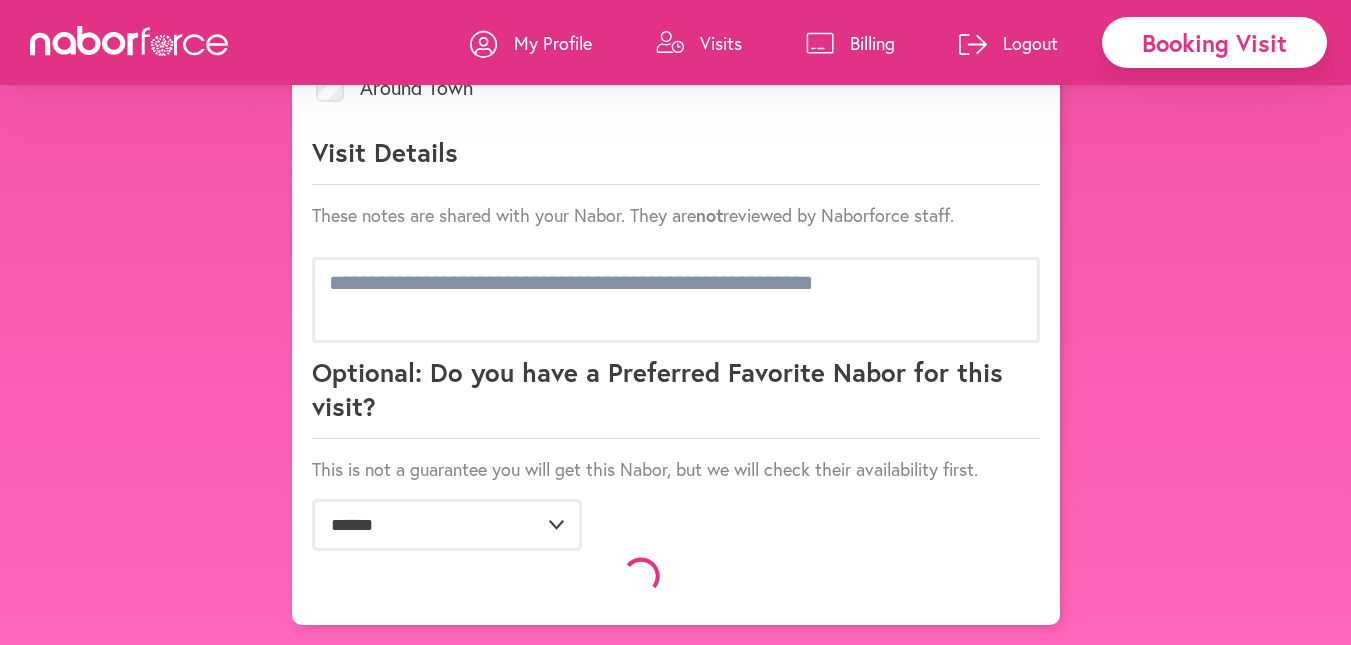 scroll, scrollTop: 1059, scrollLeft: 0, axis: vertical 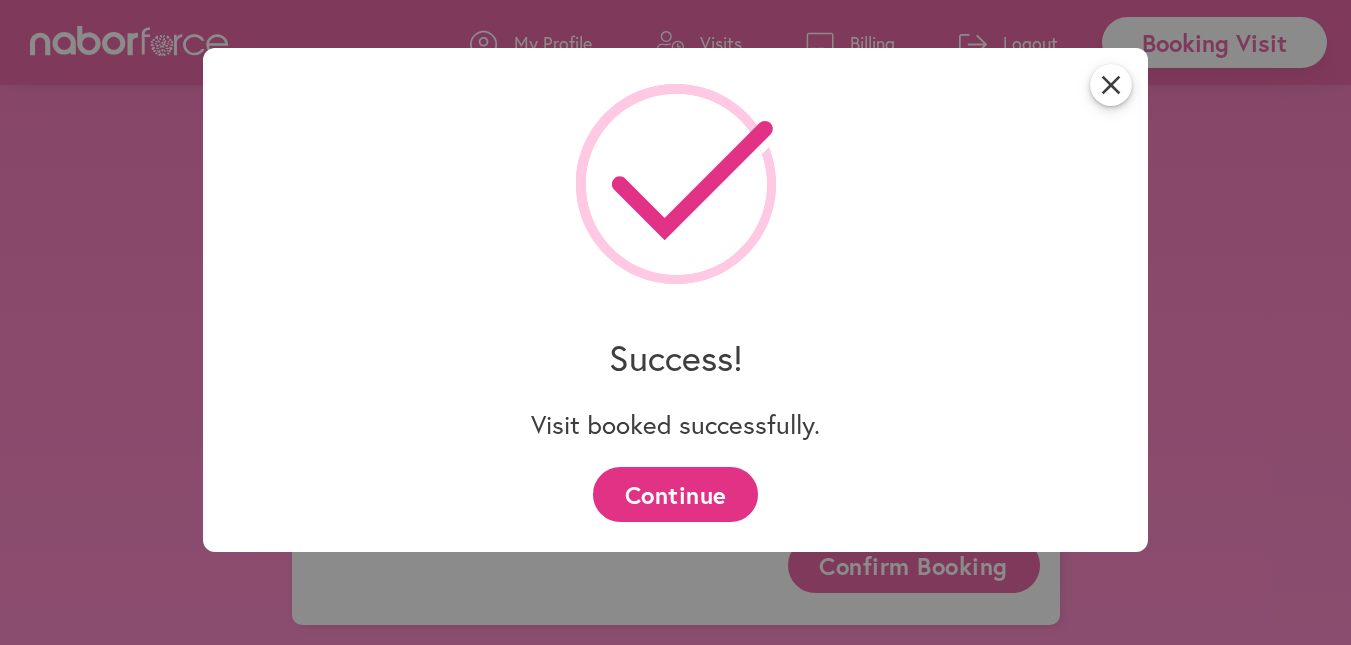 click on "Continue" at bounding box center [675, 494] 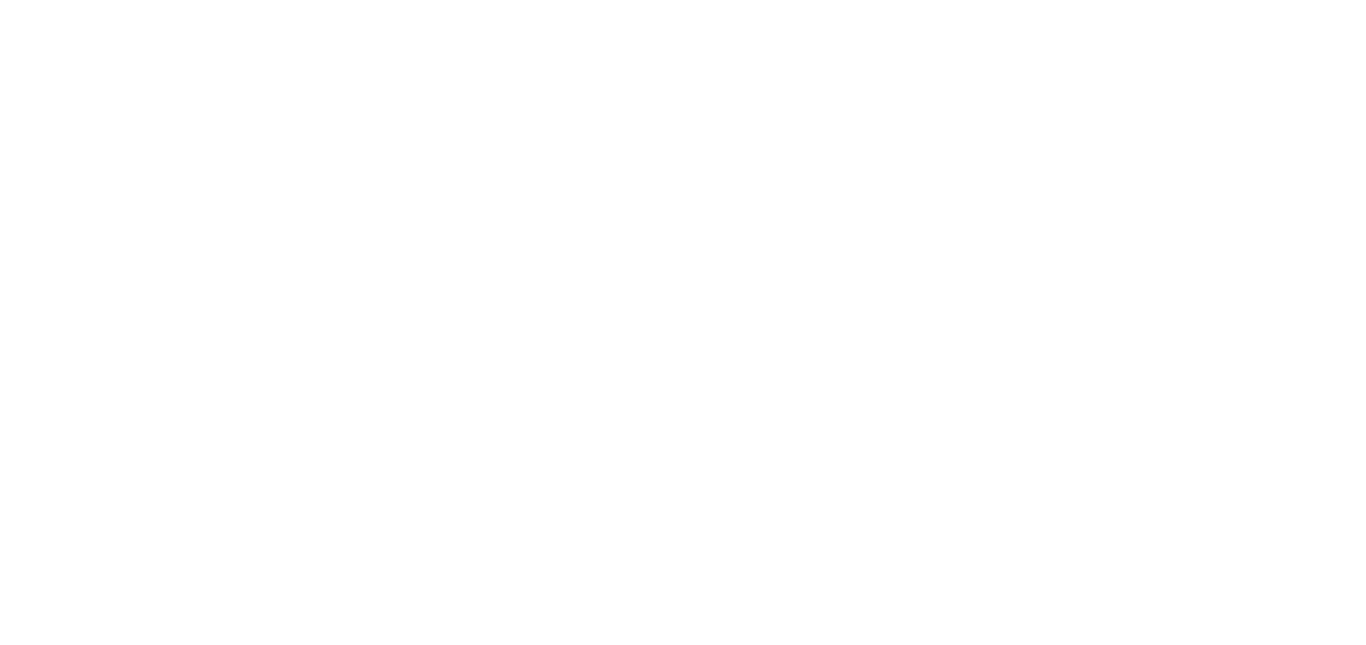 scroll, scrollTop: 0, scrollLeft: 0, axis: both 